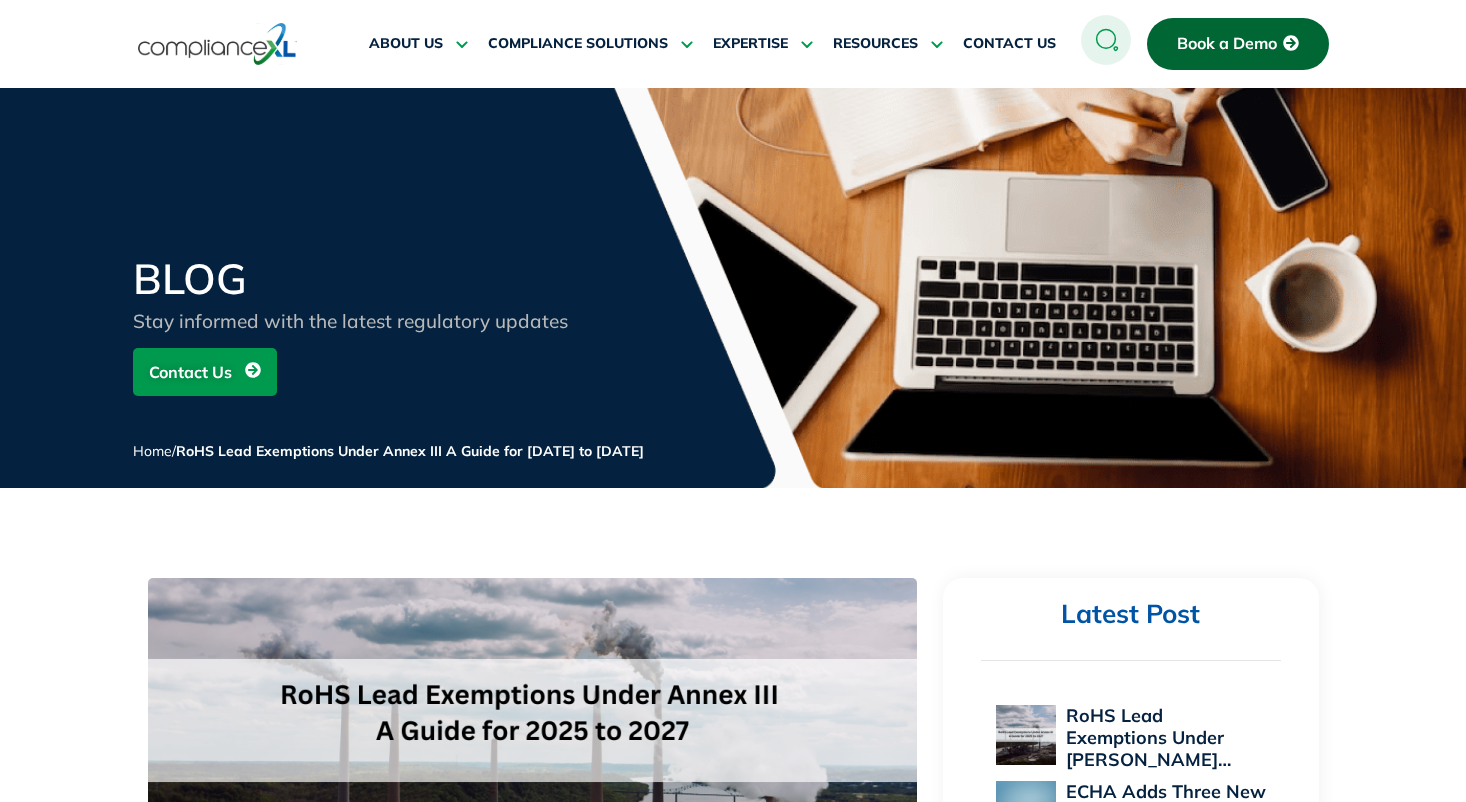 scroll, scrollTop: 0, scrollLeft: 0, axis: both 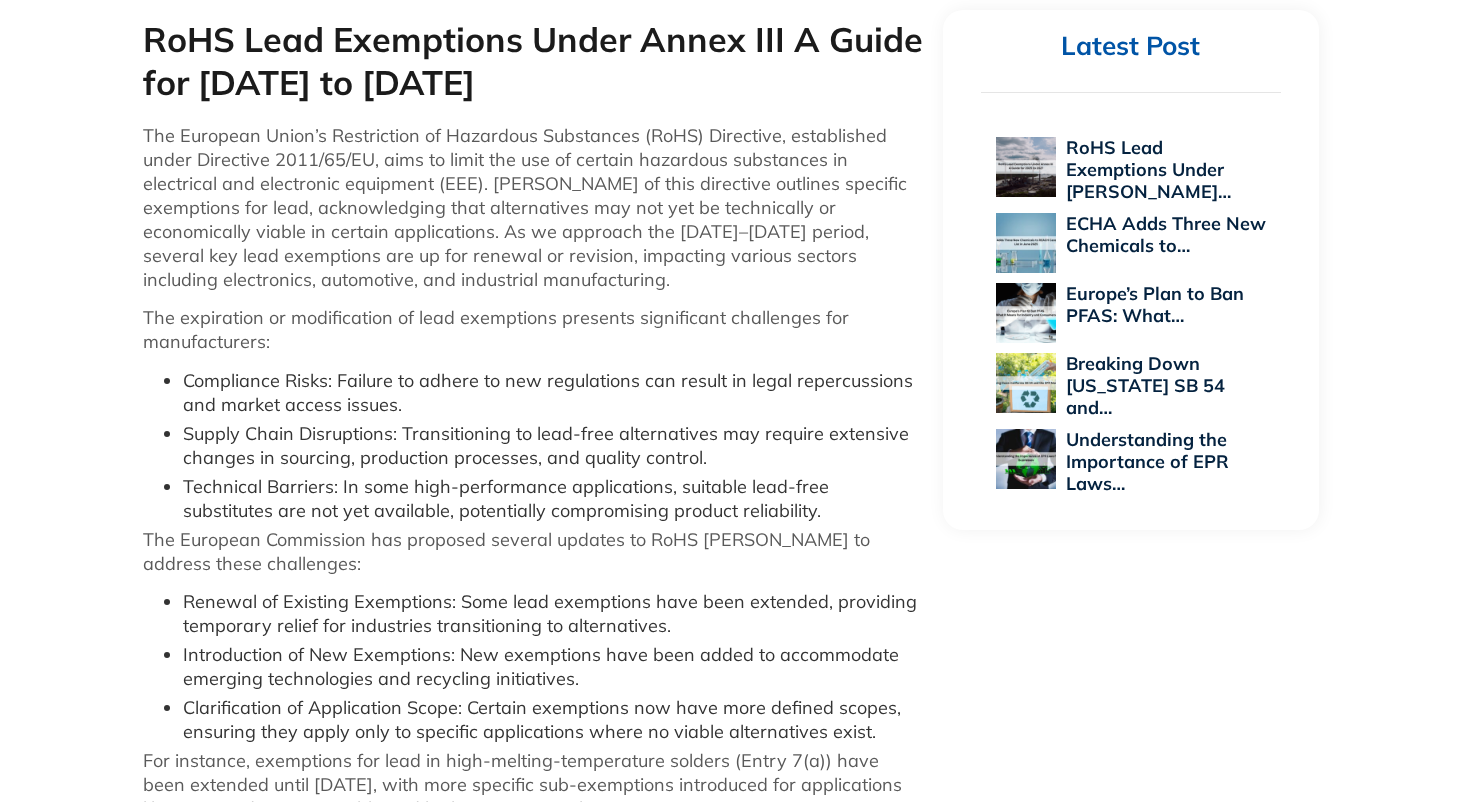 click on "[DATE]
RoHS Lead Exemptions Under Annex III A Guide for [DATE] to [DATE]
The European Union’s Restriction of Hazardous Substances (RoHS) Directive, established under Directive 2011/65/EU, aims to limit the use of certain hazardous substances in electrical and electronic equipment (EEE). [PERSON_NAME] of this directive outlines specific exemptions for lead, acknowledging that alternatives may not yet be technically or economically viable in certain applications. As we approach the [DATE]–[DATE] period, several key lead exemptions are up for renewal or revision, impacting various sectors including electronics, automotive, and industrial manufacturing.
The expiration or modification of lead exemptions presents significant challenges for manufacturers:" at bounding box center (733, 764) 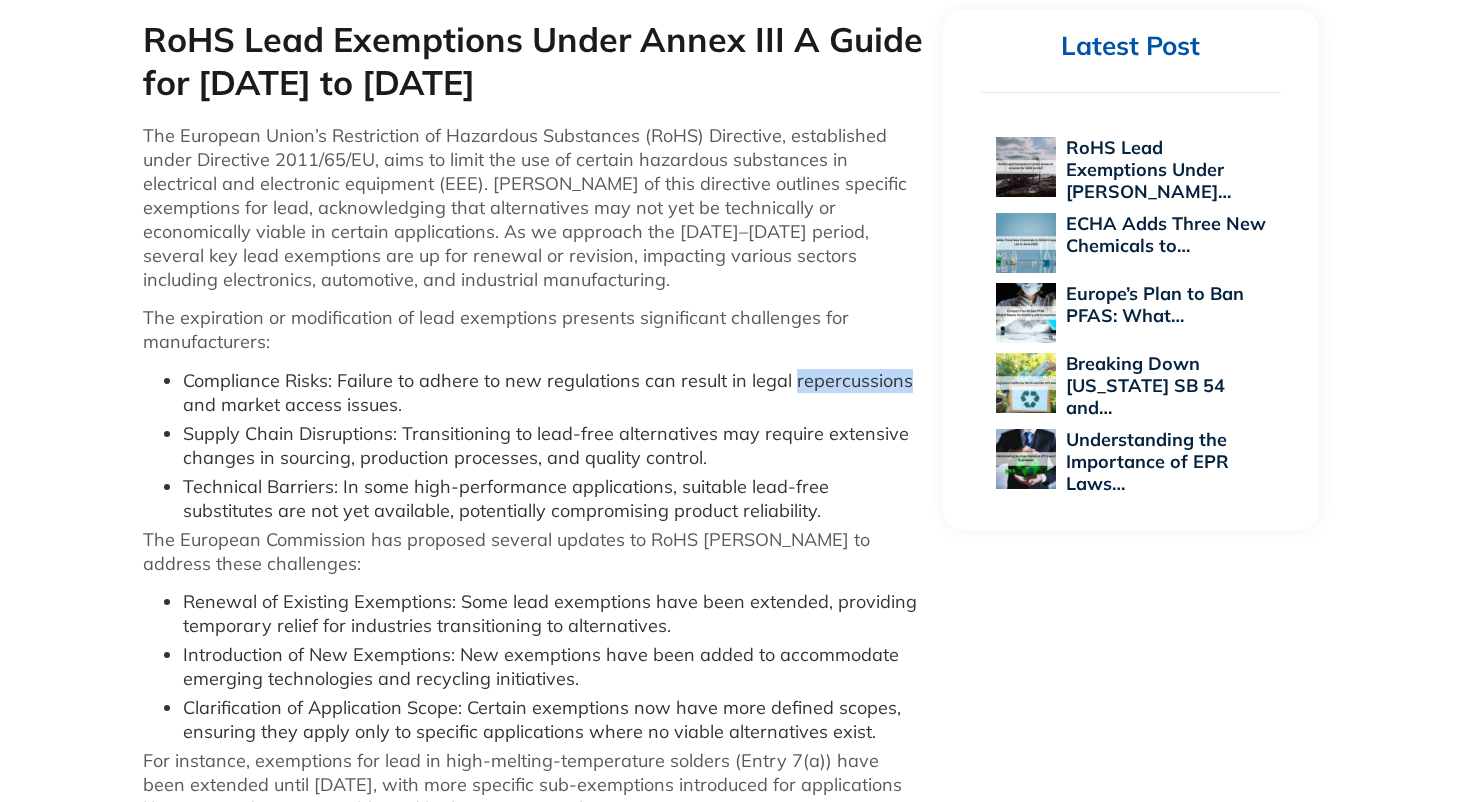 click on "Supply Chain Disruptions: Transitioning to lead-free alternatives may require extensive changes in sourcing, production processes, and quality control." at bounding box center (553, 446) 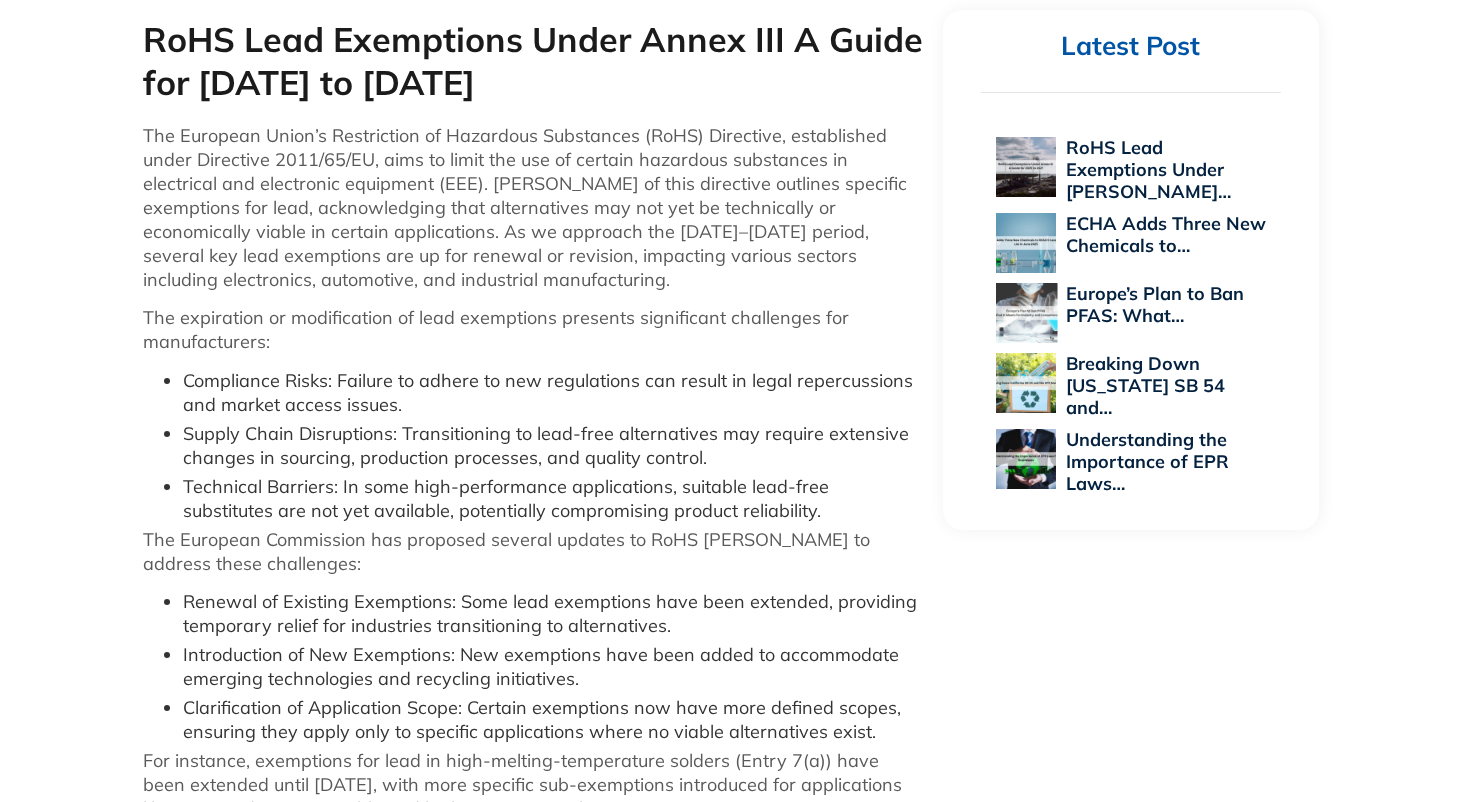 click on "Europe’s Plan to Ban PFAS: What…" at bounding box center (1155, 304) 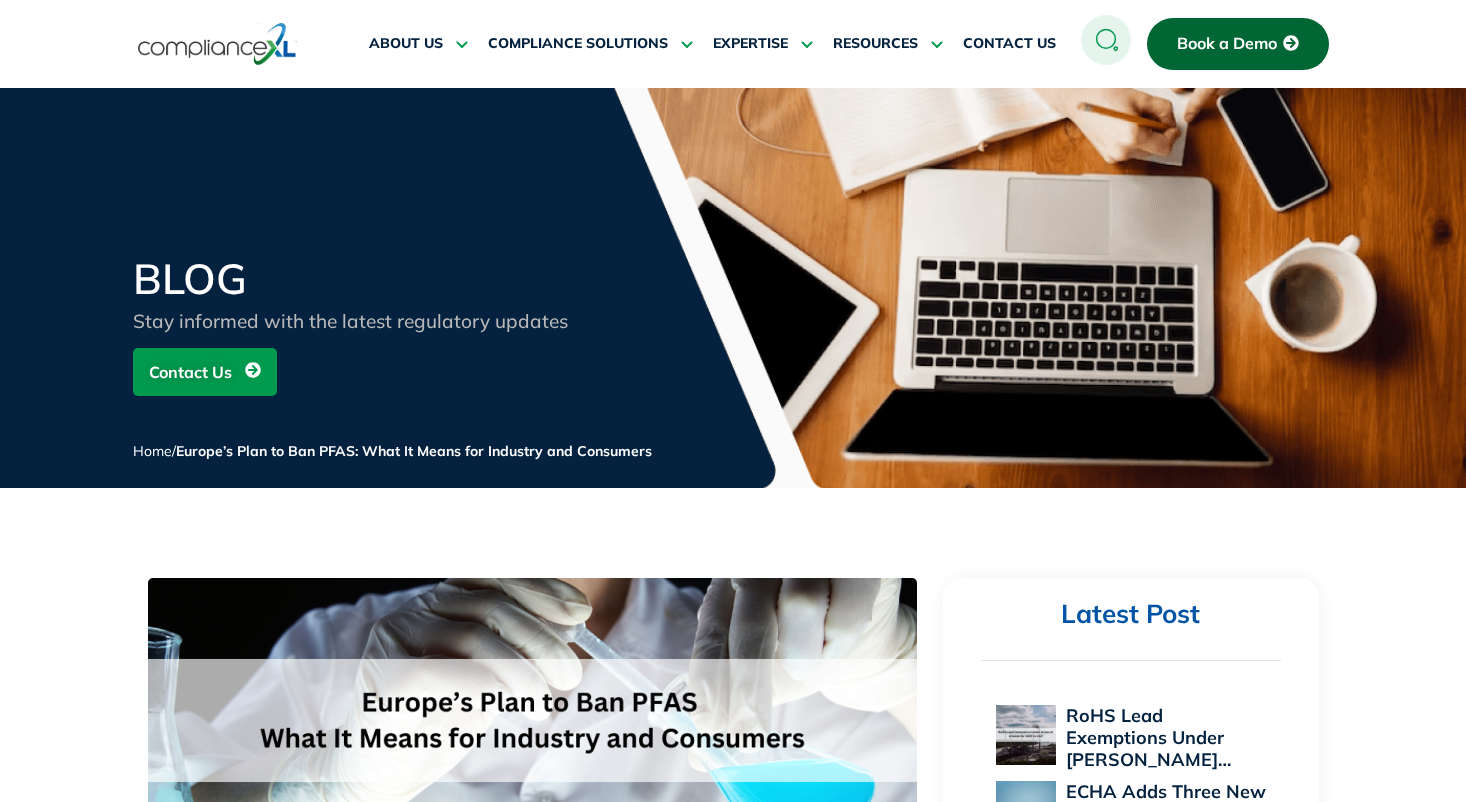 scroll, scrollTop: 0, scrollLeft: 0, axis: both 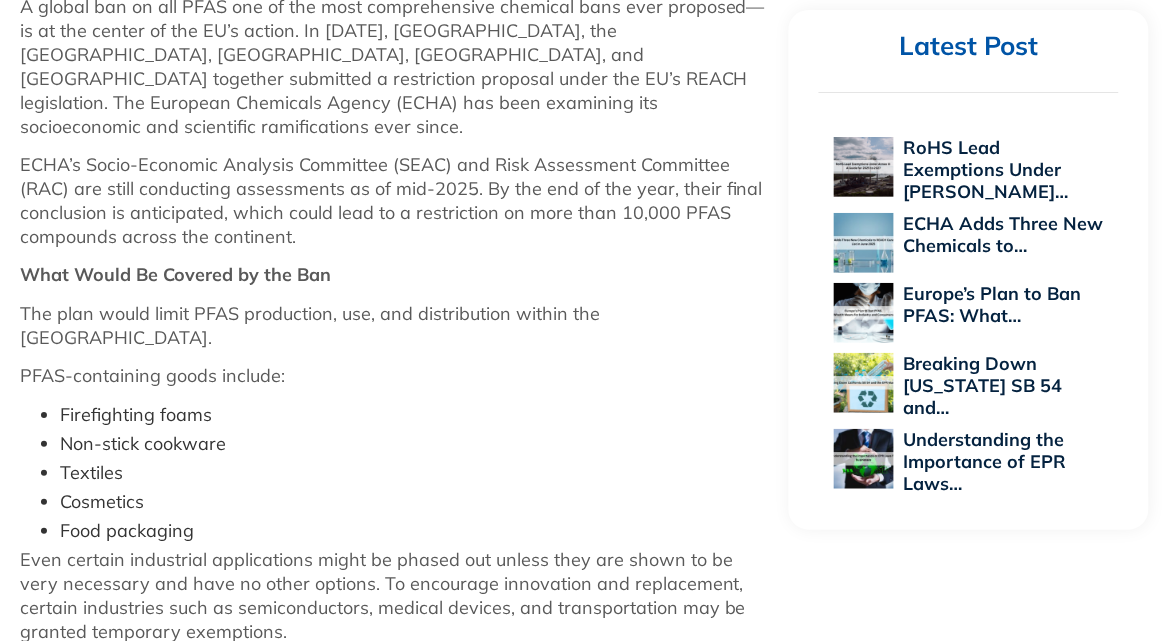 click on "June 27, 2025
Europe’s Plan to Ban PFAS: What It Means for Industry and Consumers
PFAS, or per- and polyfluoroalkyl substances, are referred to as “forever chemicals,” and the European Union is working to eradicate them from everyday life. Known for their ability to withstand heat, oil, and water, these materials have found extensive application in everything from firefighting foam to cookware. However, because of their environmental durability and connections to health issues, they are a significant regulatory concern.
ECHA’s Socio-Economic Analysis Committee (SEAC) and Risk Assessment Committee (RAC) are still conducting assessments as of mid-2025. By the end of the year, their final conclusion is anticipated, which could lead to a restriction on more than 10,000 PFAS compounds across the continent." at bounding box center (586, 469) 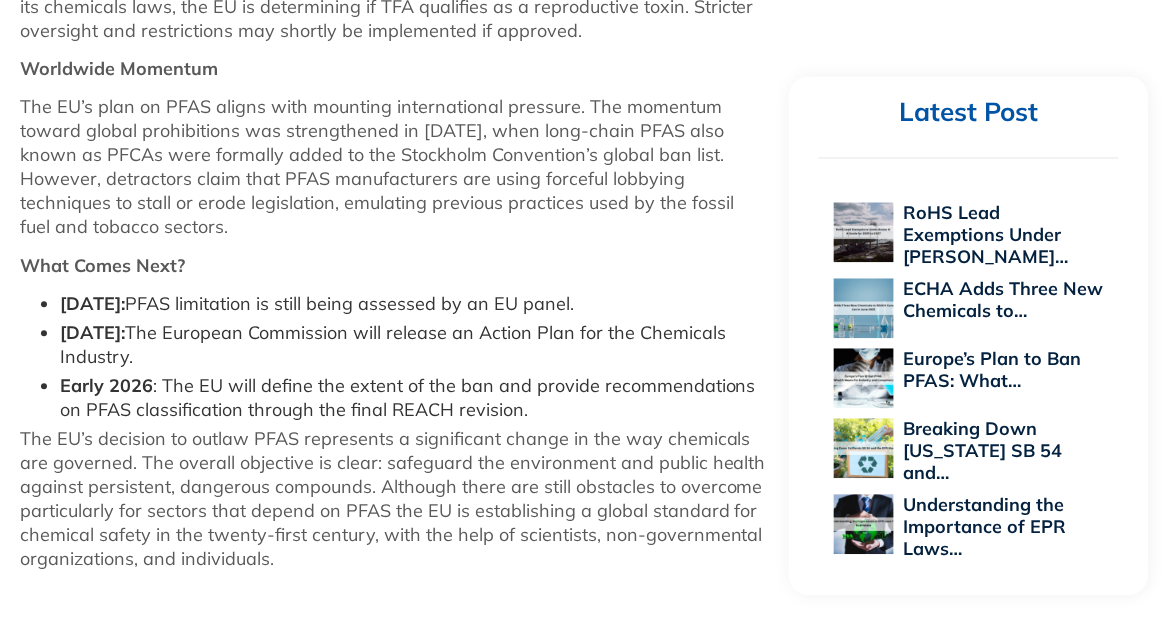 scroll, scrollTop: 2508, scrollLeft: 0, axis: vertical 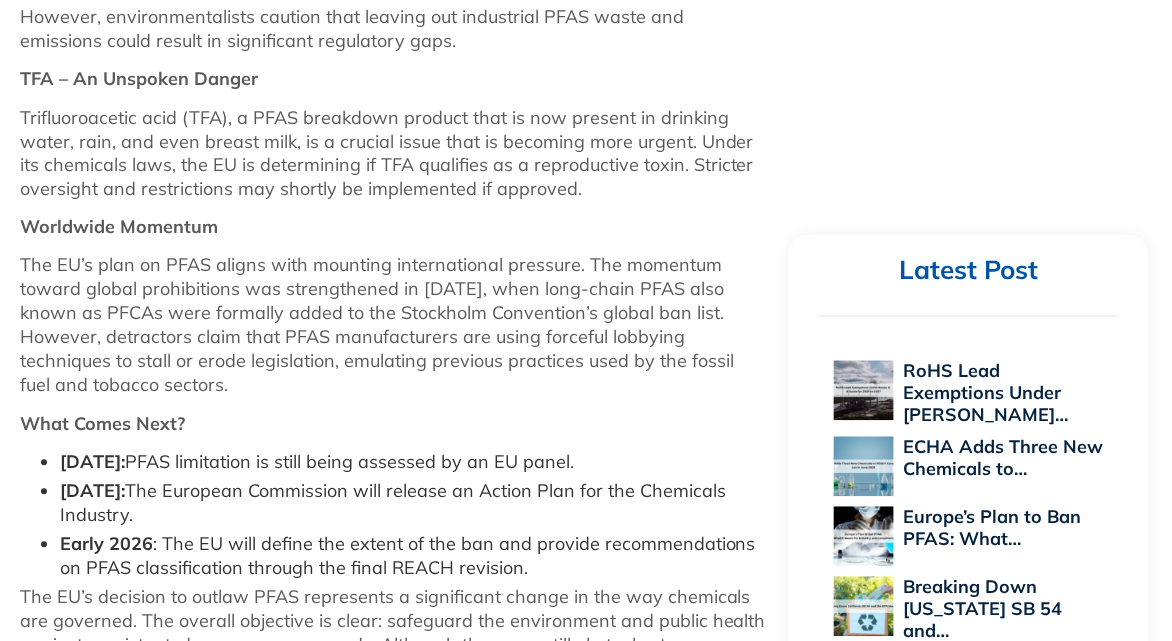 click on "Skip to content
ABOUT US
Executive Team Meet Our Executive Team Leading the Way  Leadership Insight
Partner With Us Streamline collaboration and success    Explore opportunities
News Keep up-to-date with the latest company news Get the latest updates
COMPLIANCE SOLUTIONS
Managed Compliance Integrated way to address the risks of compliance
Training & Support Provide your team with an armoury of compliance knowledge
Compliance Reporting On-demand reports generation helps you track update easily
Compliance Consulting Gap analysis and compliance strategy development
PPAP AND FAI Support" at bounding box center [586, -269] 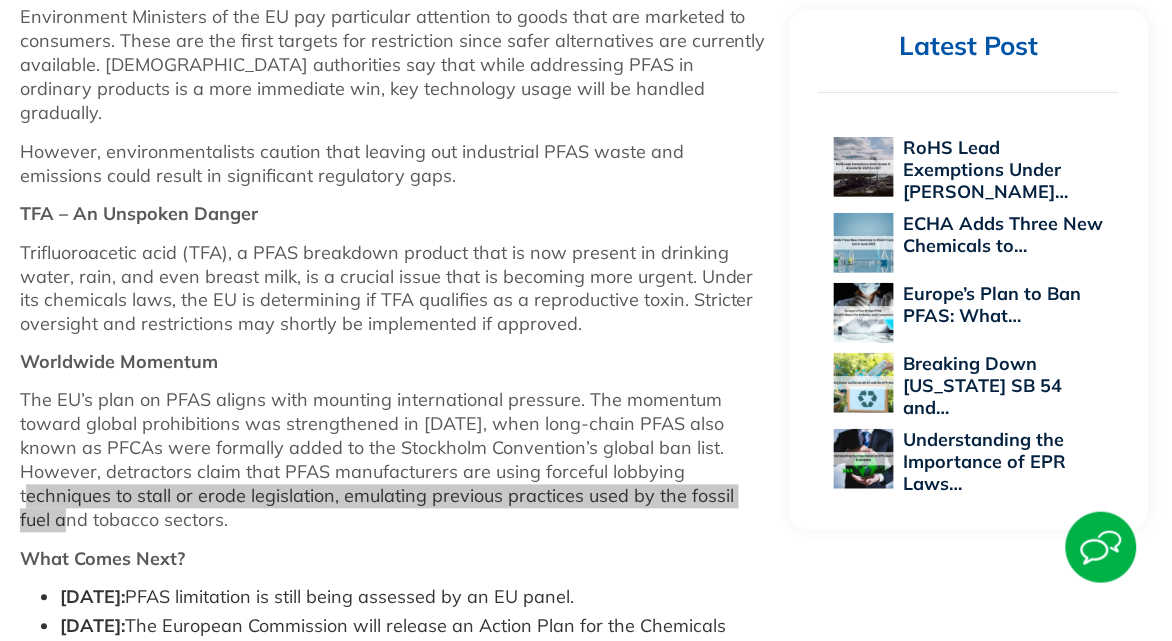 scroll, scrollTop: 1871, scrollLeft: 0, axis: vertical 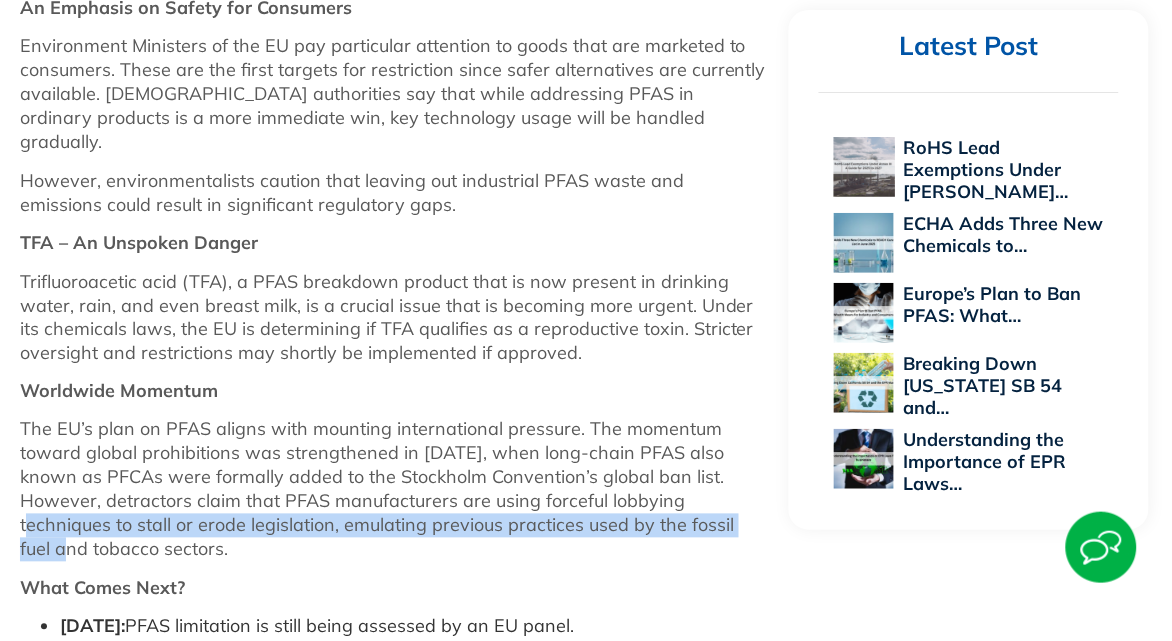 click on "RoHS Lead Exemptions Under [PERSON_NAME]…" at bounding box center [986, 169] 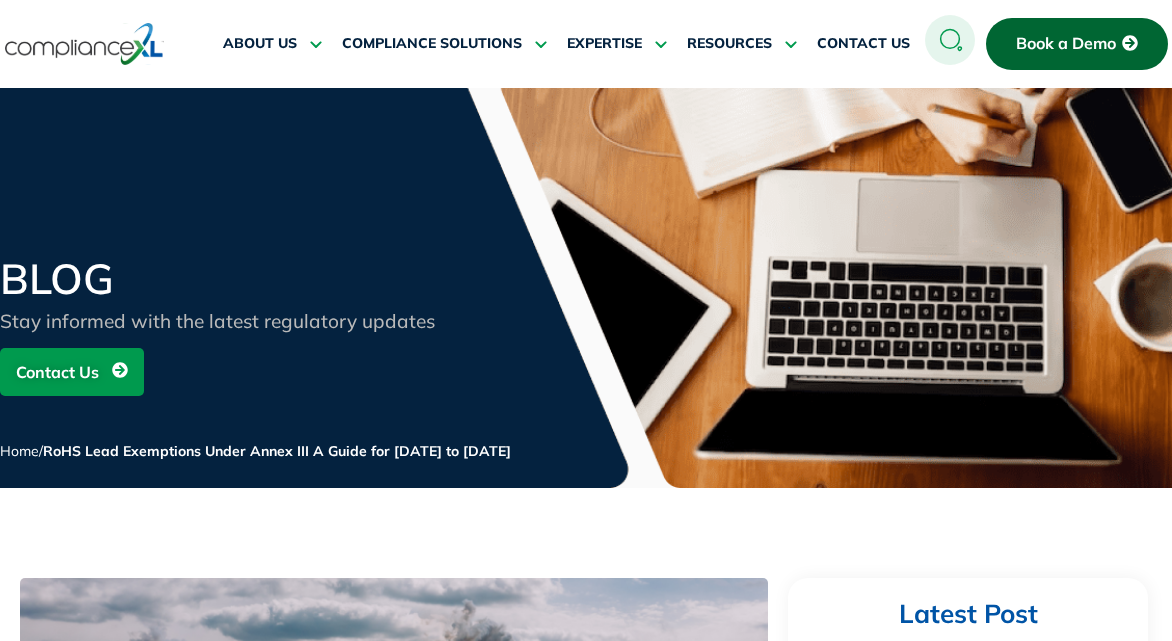 scroll, scrollTop: 0, scrollLeft: 0, axis: both 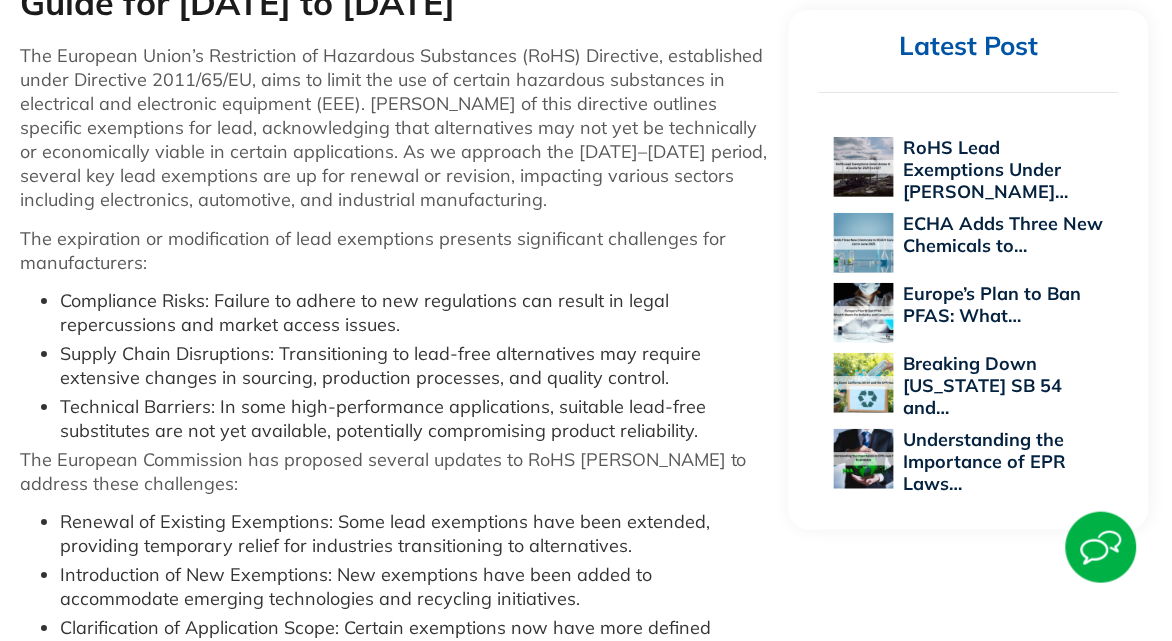 click on "[DATE]
RoHS Lead Exemptions Under Annex III A Guide for [DATE] to [DATE]
The European Union’s Restriction of Hazardous Substances (RoHS) Directive, established under Directive 2011/65/EU, aims to limit the use of certain hazardous substances in electrical and electronic equipment (EEE). [PERSON_NAME] of this directive outlines specific exemptions for lead, acknowledging that alternatives may not yet be technically or economically viable in certain applications. As we approach the [DATE]–[DATE] period, several key lead exemptions are up for renewal or revision, impacting various sectors including electronics, automotive, and industrial manufacturing.
The expiration or modification of lead exemptions presents significant challenges for manufacturers:" at bounding box center [586, 700] 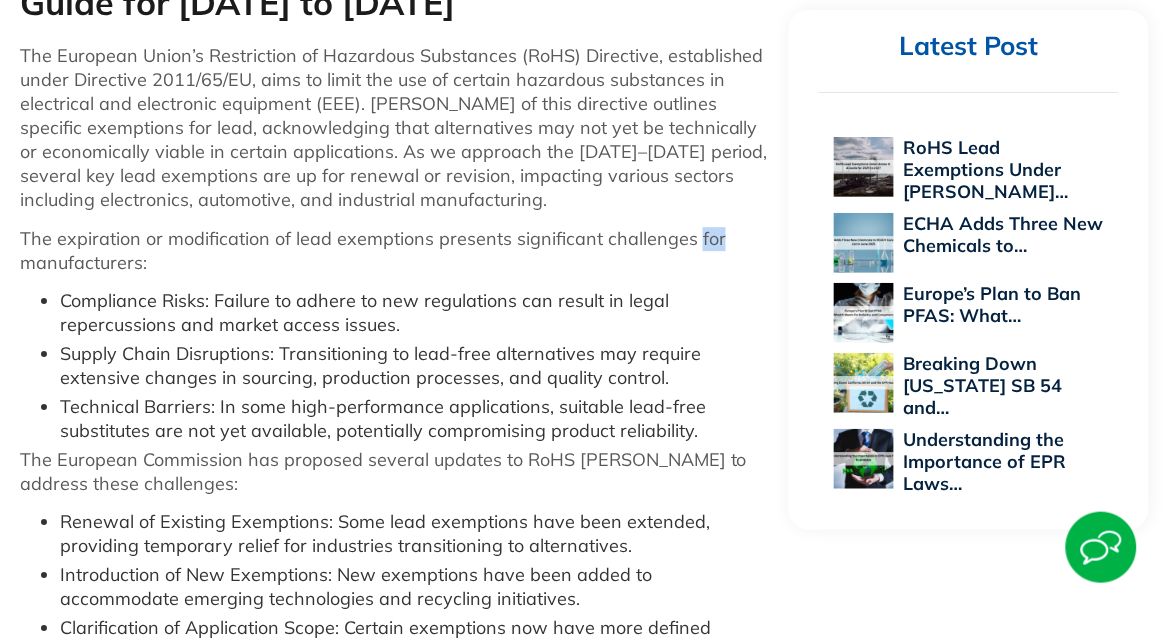 click on "[DATE]
RoHS Lead Exemptions Under Annex III A Guide for [DATE] to [DATE]
The European Union’s Restriction of Hazardous Substances (RoHS) Directive, established under Directive 2011/65/EU, aims to limit the use of certain hazardous substances in electrical and electronic equipment (EEE). [PERSON_NAME] of this directive outlines specific exemptions for lead, acknowledging that alternatives may not yet be technically or economically viable in certain applications. As we approach the [DATE]–[DATE] period, several key lead exemptions are up for renewal or revision, impacting various sectors including electronics, automotive, and industrial manufacturing.
The expiration or modification of lead exemptions presents significant challenges for manufacturers:" at bounding box center [586, 700] 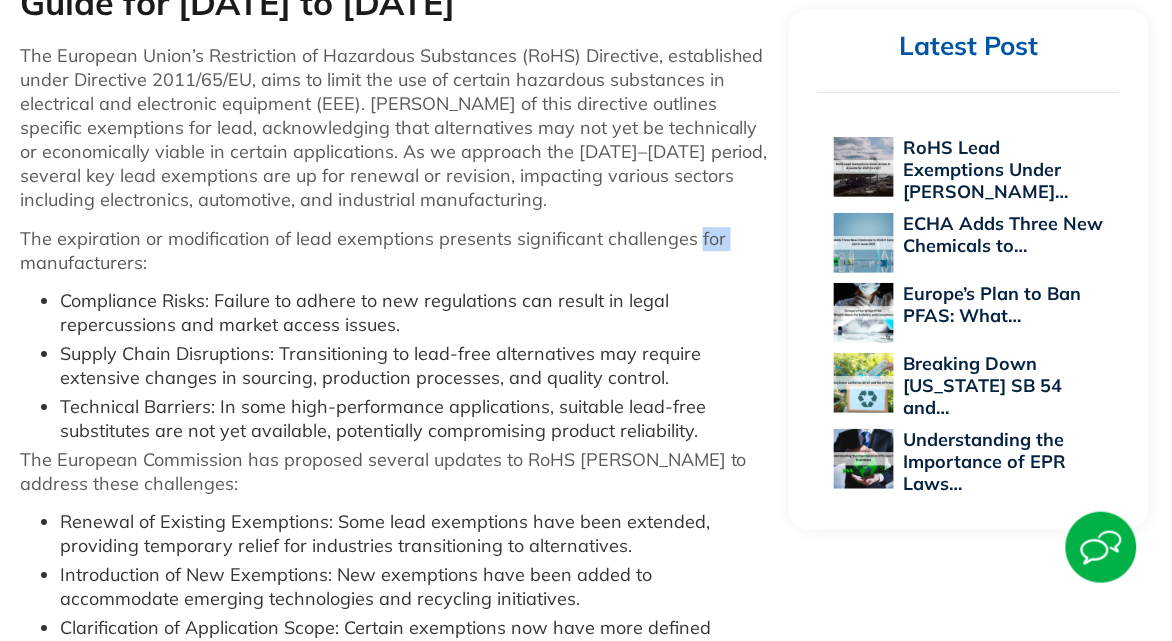 click on "[DATE]
RoHS Lead Exemptions Under Annex III A Guide for [DATE] to [DATE]
The European Union’s Restriction of Hazardous Substances (RoHS) Directive, established under Directive 2011/65/EU, aims to limit the use of certain hazardous substances in electrical and electronic equipment (EEE). [PERSON_NAME] of this directive outlines specific exemptions for lead, acknowledging that alternatives may not yet be technically or economically viable in certain applications. As we approach the [DATE]–[DATE] period, several key lead exemptions are up for renewal or revision, impacting various sectors including electronics, automotive, and industrial manufacturing.
The expiration or modification of lead exemptions presents significant challenges for manufacturers:" at bounding box center [586, 700] 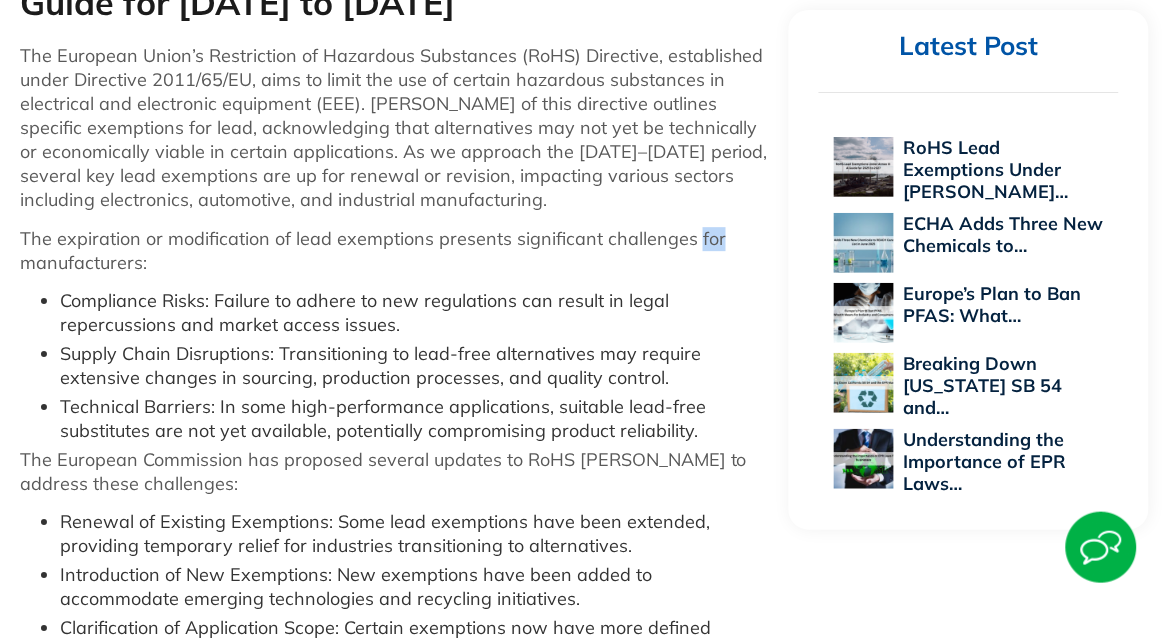 click on "[DATE]
RoHS Lead Exemptions Under Annex III A Guide for [DATE] to [DATE]
The European Union’s Restriction of Hazardous Substances (RoHS) Directive, established under Directive 2011/65/EU, aims to limit the use of certain hazardous substances in electrical and electronic equipment (EEE). [PERSON_NAME] of this directive outlines specific exemptions for lead, acknowledging that alternatives may not yet be technically or economically viable in certain applications. As we approach the [DATE]–[DATE] period, several key lead exemptions are up for renewal or revision, impacting various sectors including electronics, automotive, and industrial manufacturing.
The expiration or modification of lead exemptions presents significant challenges for manufacturers:" at bounding box center [586, 700] 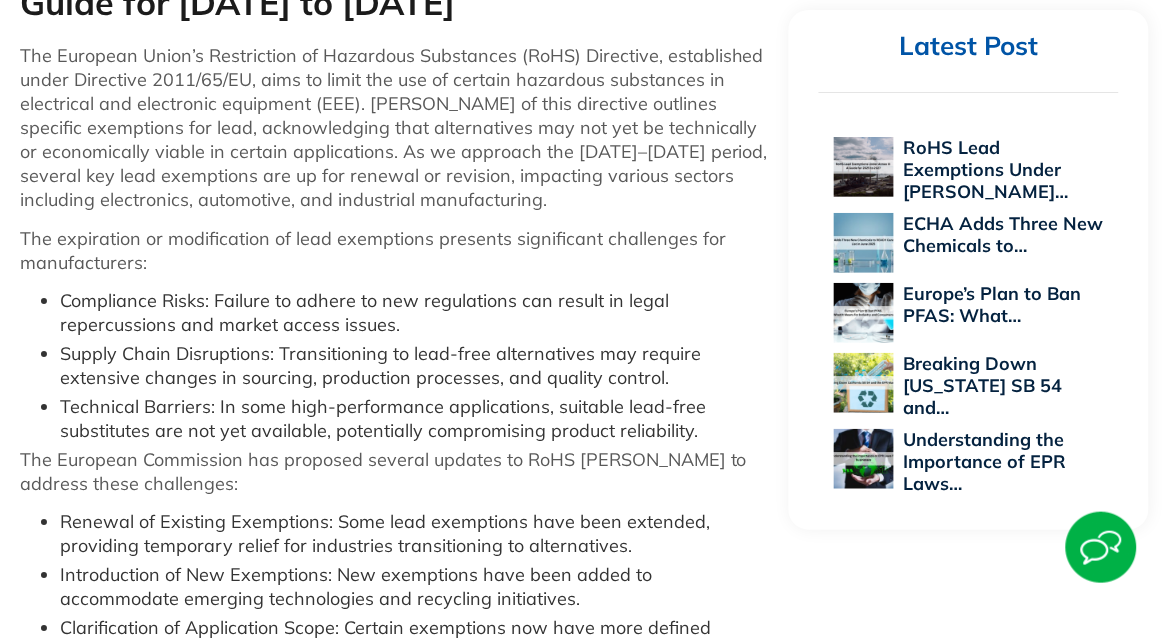 click on "[DATE]
RoHS Lead Exemptions Under Annex III A Guide for [DATE] to [DATE]
The European Union’s Restriction of Hazardous Substances (RoHS) Directive, established under Directive 2011/65/EU, aims to limit the use of certain hazardous substances in electrical and electronic equipment (EEE). [PERSON_NAME] of this directive outlines specific exemptions for lead, acknowledging that alternatives may not yet be technically or economically viable in certain applications. As we approach the [DATE]–[DATE] period, several key lead exemptions are up for renewal or revision, impacting various sectors including electronics, automotive, and industrial manufacturing.
The expiration or modification of lead exemptions presents significant challenges for manufacturers:" at bounding box center (586, 700) 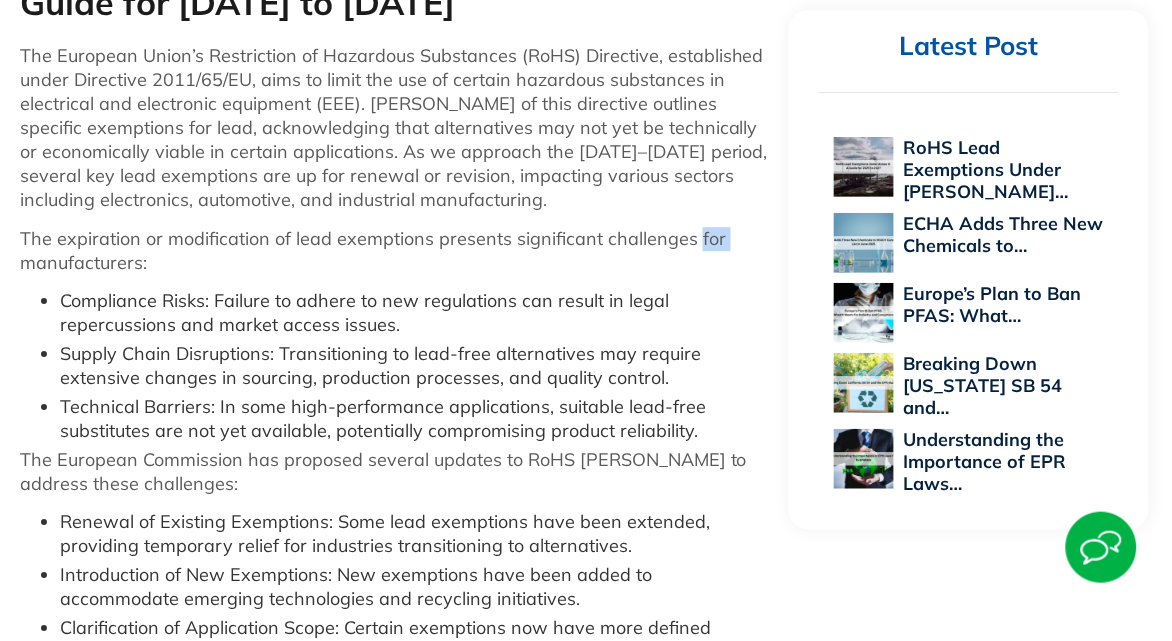 click on "[DATE]
RoHS Lead Exemptions Under Annex III A Guide for [DATE] to [DATE]
The European Union’s Restriction of Hazardous Substances (RoHS) Directive, established under Directive 2011/65/EU, aims to limit the use of certain hazardous substances in electrical and electronic equipment (EEE). [PERSON_NAME] of this directive outlines specific exemptions for lead, acknowledging that alternatives may not yet be technically or economically viable in certain applications. As we approach the [DATE]–[DATE] period, several key lead exemptions are up for renewal or revision, impacting various sectors including electronics, automotive, and industrial manufacturing.
The expiration or modification of lead exemptions presents significant challenges for manufacturers:" at bounding box center [586, 700] 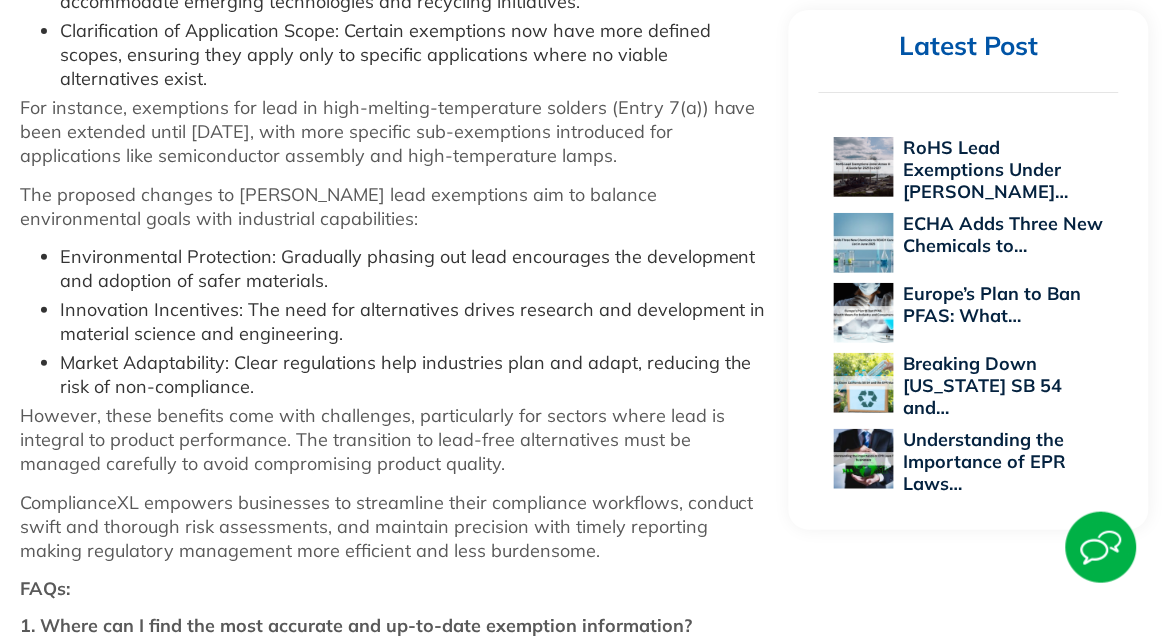 scroll, scrollTop: 1643, scrollLeft: 0, axis: vertical 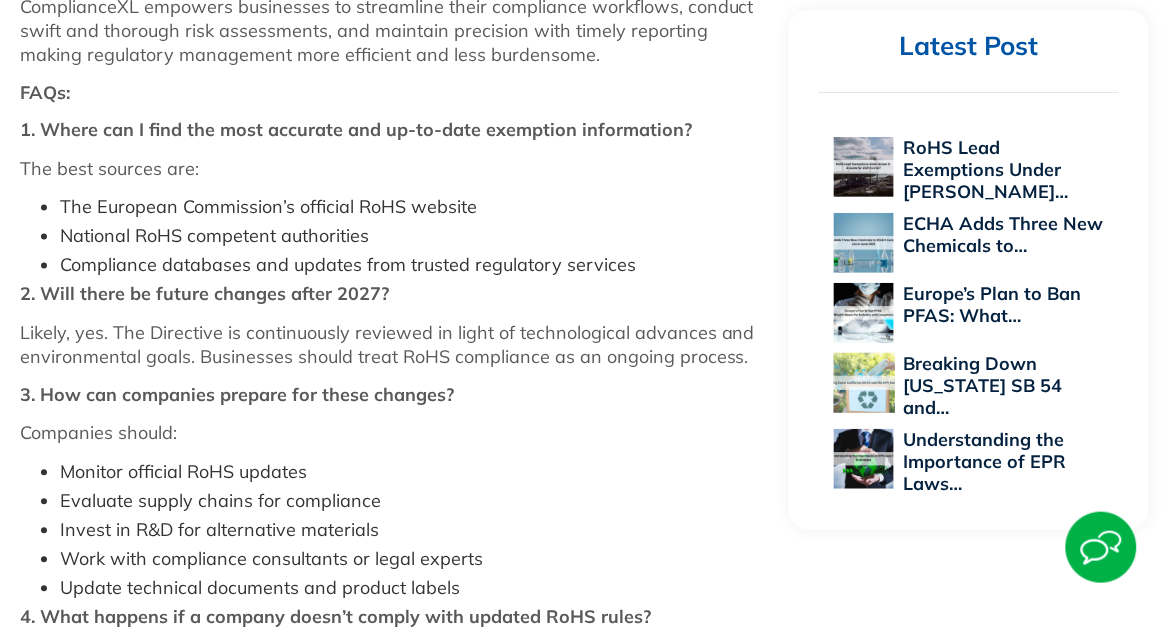 click on "Breaking Down [US_STATE] SB 54 and…" at bounding box center (1004, 386) 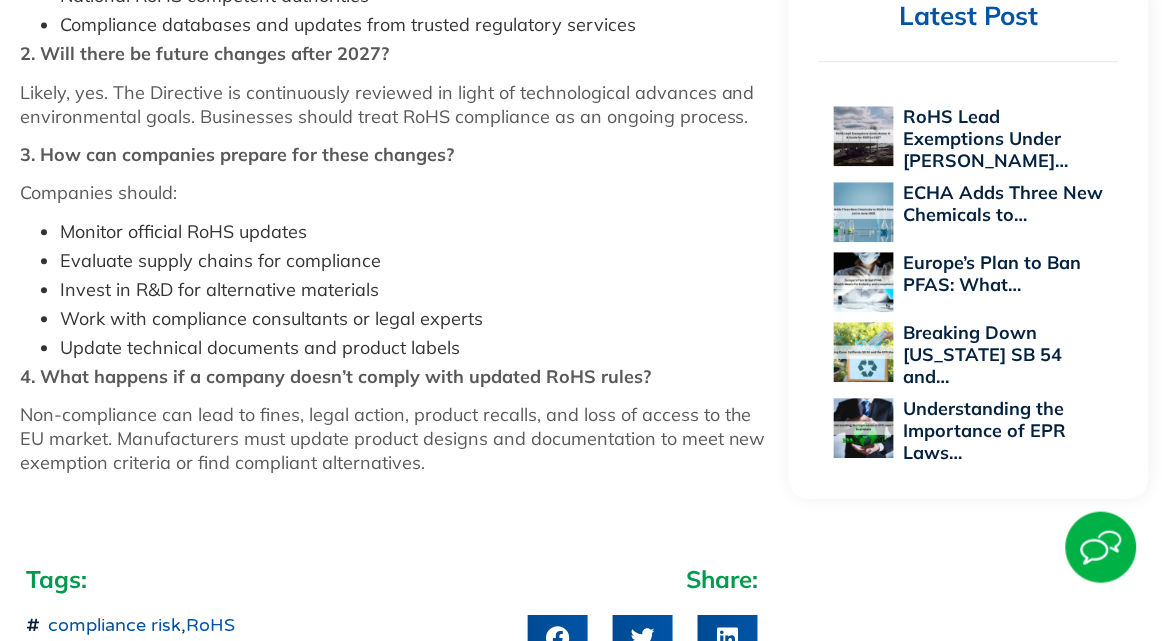scroll, scrollTop: 2346, scrollLeft: 0, axis: vertical 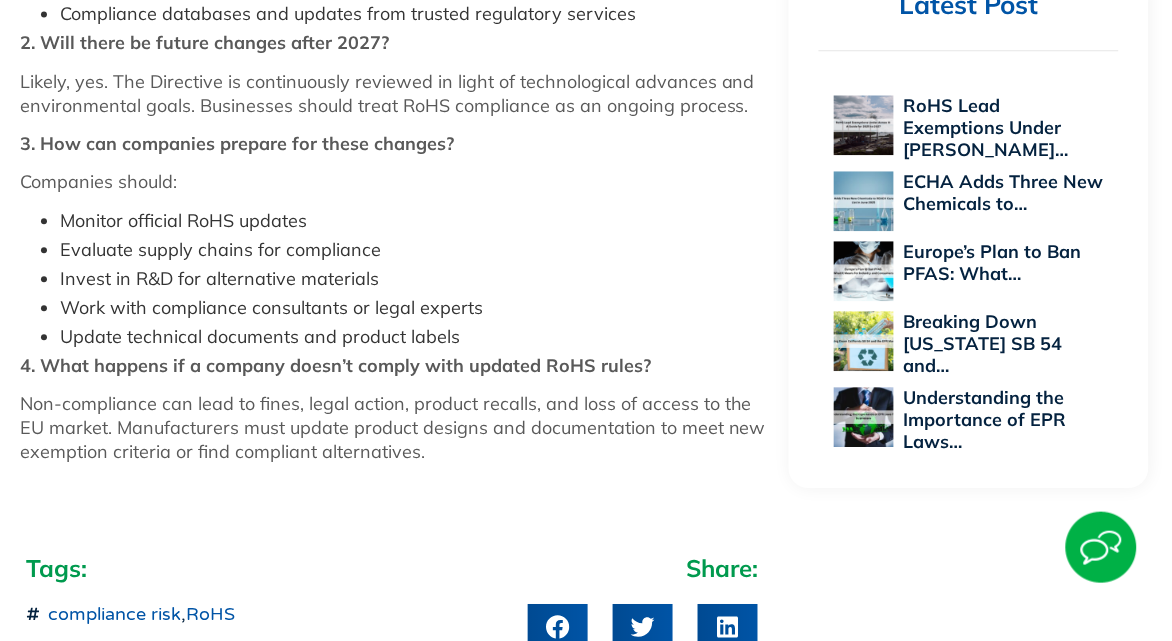 click on "[DATE]
RoHS Lead Exemptions Under Annex III A Guide for [DATE] to [DATE]
The European Union’s Restriction of Hazardous Substances (RoHS) Directive, established under Directive 2011/65/EU, aims to limit the use of certain hazardous substances in electrical and electronic equipment (EEE). [PERSON_NAME] of this directive outlines specific exemptions for lead, acknowledging that alternatives may not yet be technically or economically viable in certain applications. As we approach the [DATE]–[DATE] period, several key lead exemptions are up for renewal or revision, impacting various sectors including electronics, automotive, and industrial manufacturing.
The expiration or modification of lead exemptions presents significant challenges for manufacturers:" at bounding box center (586, -645) 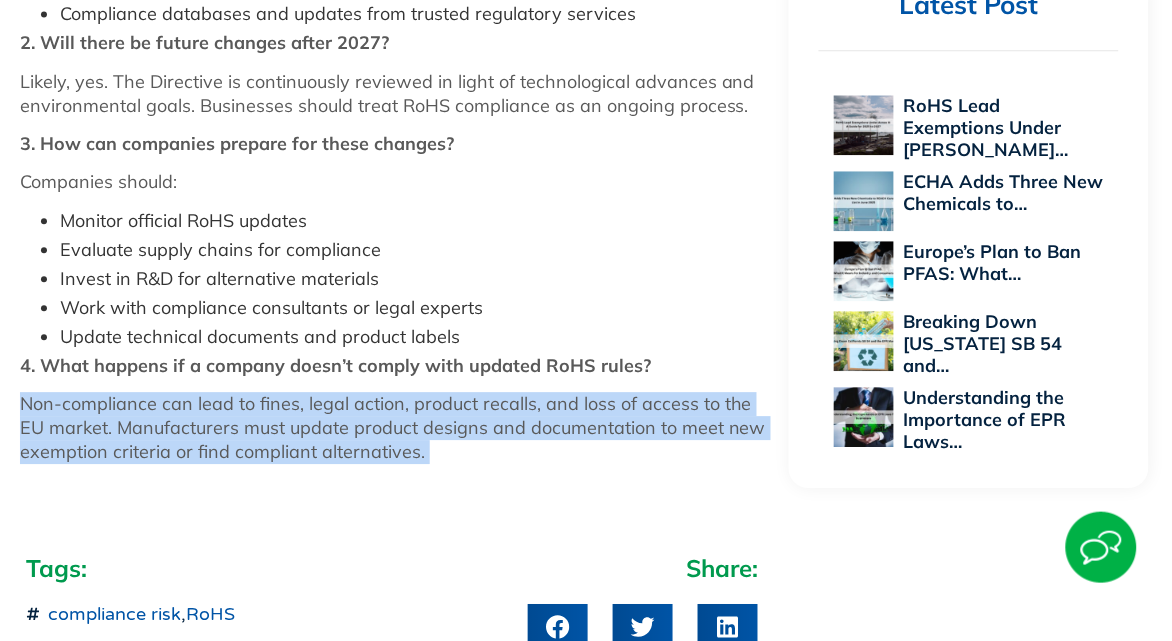 click on "[DATE]
RoHS Lead Exemptions Under Annex III A Guide for [DATE] to [DATE]
The European Union’s Restriction of Hazardous Substances (RoHS) Directive, established under Directive 2011/65/EU, aims to limit the use of certain hazardous substances in electrical and electronic equipment (EEE). [PERSON_NAME] of this directive outlines specific exemptions for lead, acknowledging that alternatives may not yet be technically or economically viable in certain applications. As we approach the [DATE]–[DATE] period, several key lead exemptions are up for renewal or revision, impacting various sectors including electronics, automotive, and industrial manufacturing.
The expiration or modification of lead exemptions presents significant challenges for manufacturers:" at bounding box center (586, -645) 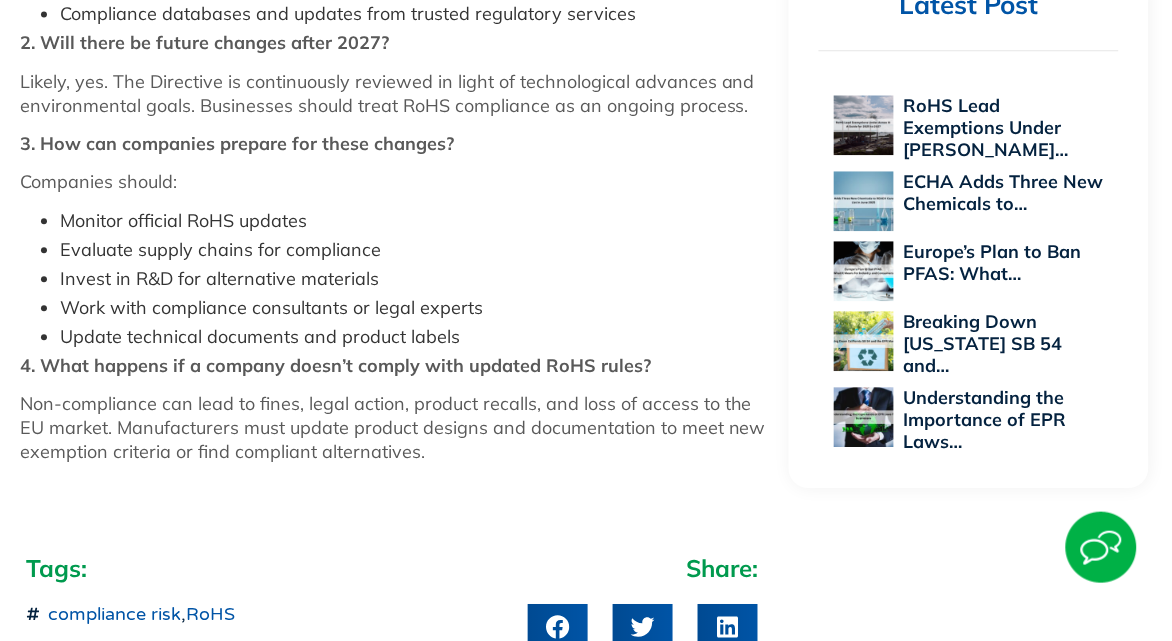 click on "[DATE]
RoHS Lead Exemptions Under Annex III A Guide for [DATE] to [DATE]
The European Union’s Restriction of Hazardous Substances (RoHS) Directive, established under Directive 2011/65/EU, aims to limit the use of certain hazardous substances in electrical and electronic equipment (EEE). [PERSON_NAME] of this directive outlines specific exemptions for lead, acknowledging that alternatives may not yet be technically or economically viable in certain applications. As we approach the [DATE]–[DATE] period, several key lead exemptions are up for renewal or revision, impacting various sectors including electronics, automotive, and industrial manufacturing.
The expiration or modification of lead exemptions presents significant challenges for manufacturers:" at bounding box center [586, -645] 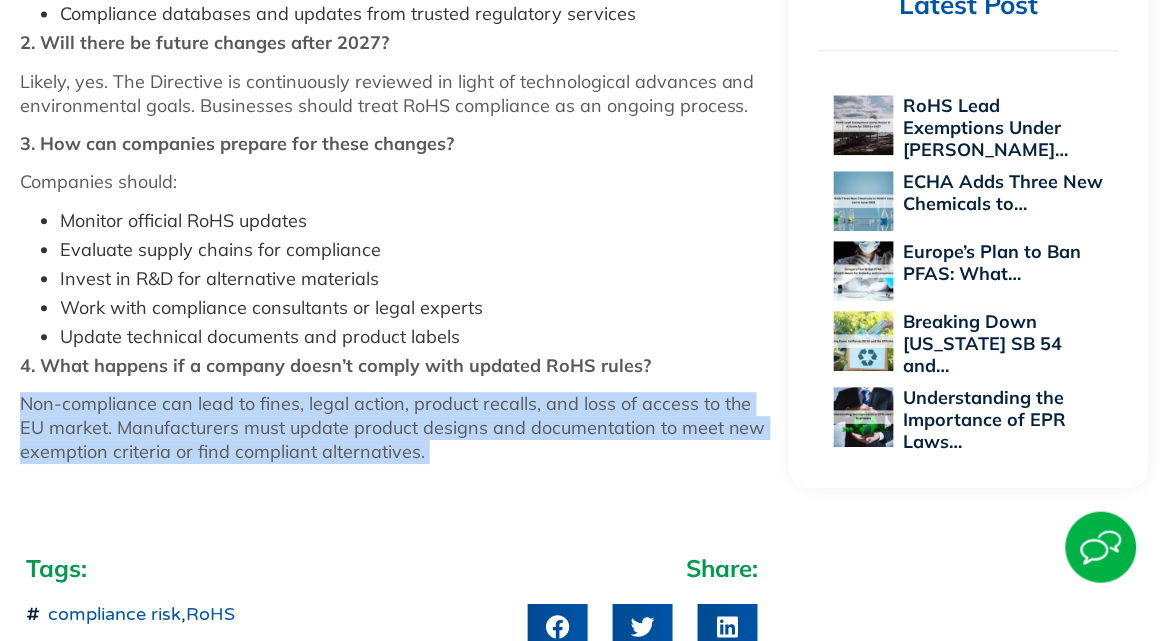 click on "[DATE]
RoHS Lead Exemptions Under Annex III A Guide for [DATE] to [DATE]
The European Union’s Restriction of Hazardous Substances (RoHS) Directive, established under Directive 2011/65/EU, aims to limit the use of certain hazardous substances in electrical and electronic equipment (EEE). [PERSON_NAME] of this directive outlines specific exemptions for lead, acknowledging that alternatives may not yet be technically or economically viable in certain applications. As we approach the [DATE]–[DATE] period, several key lead exemptions are up for renewal or revision, impacting various sectors including electronics, automotive, and industrial manufacturing.
The expiration or modification of lead exemptions presents significant challenges for manufacturers:" at bounding box center [586, -645] 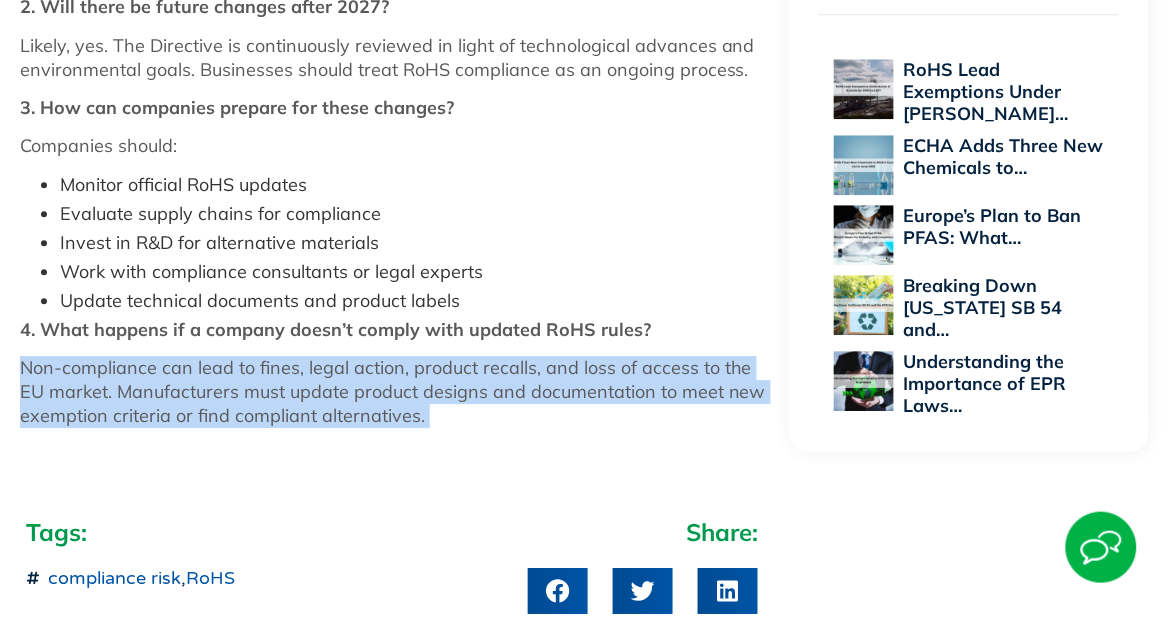 scroll, scrollTop: 2488, scrollLeft: 0, axis: vertical 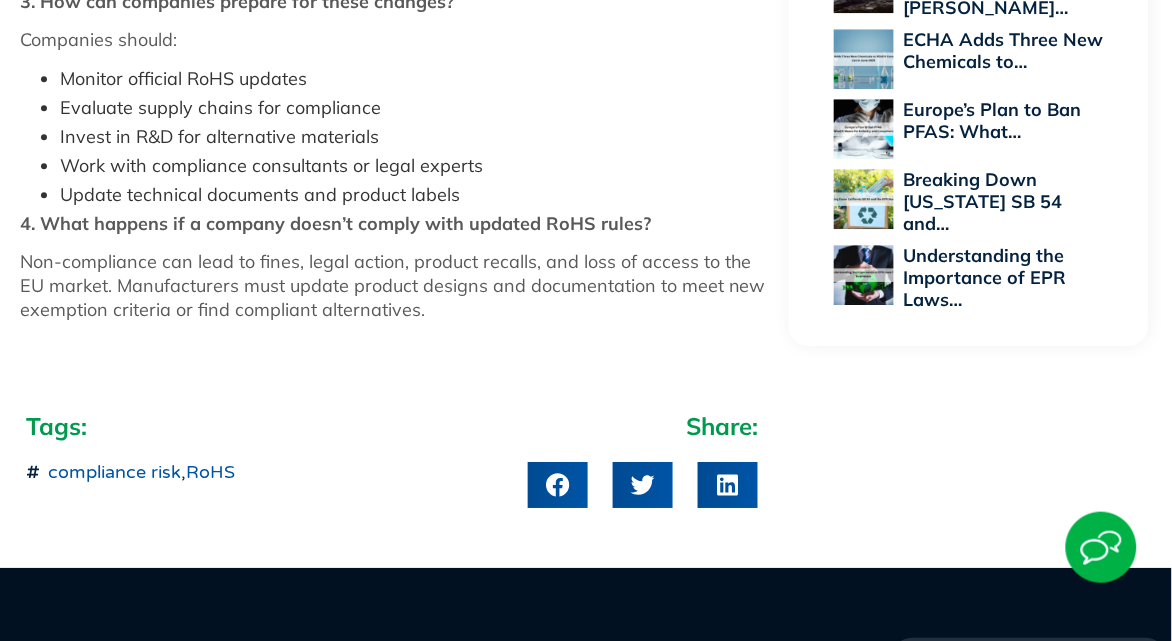 click on "Tags:
compliance risk ,  RoHS
Share:" at bounding box center [586, 459] 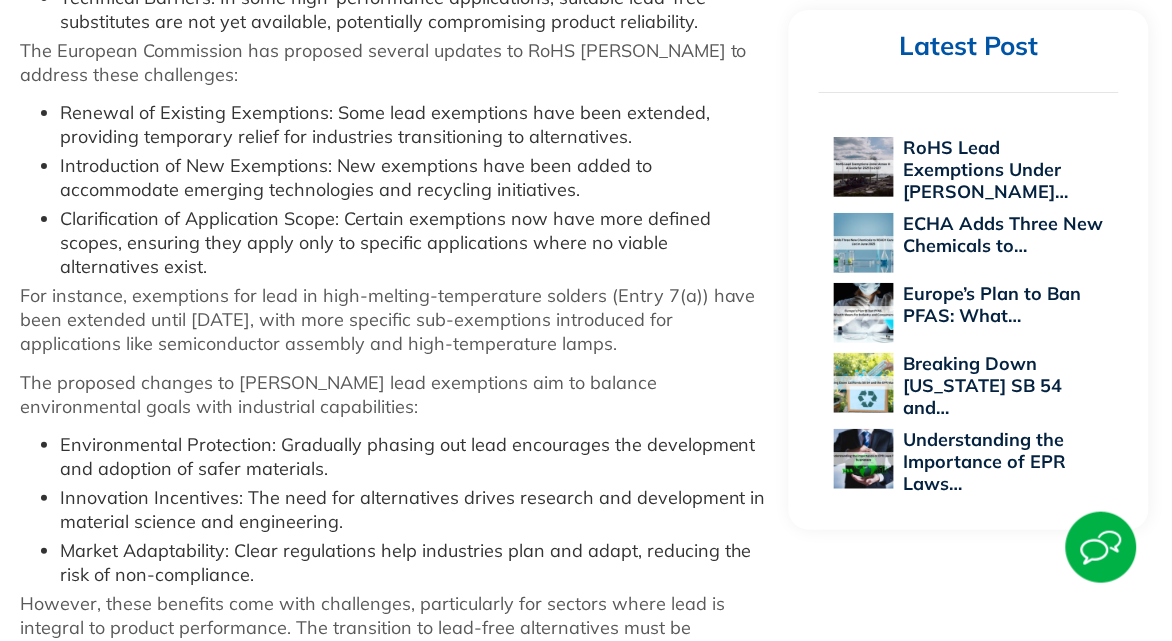 scroll, scrollTop: 1413, scrollLeft: 0, axis: vertical 